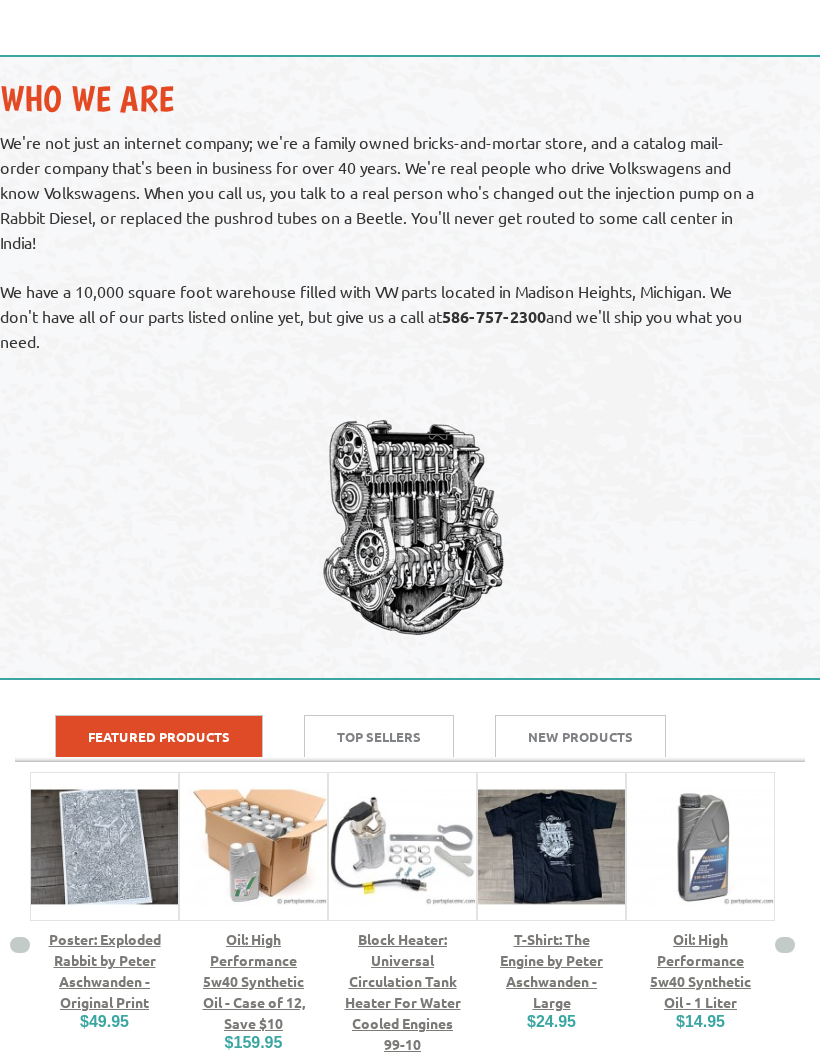 scroll, scrollTop: 1597, scrollLeft: 0, axis: vertical 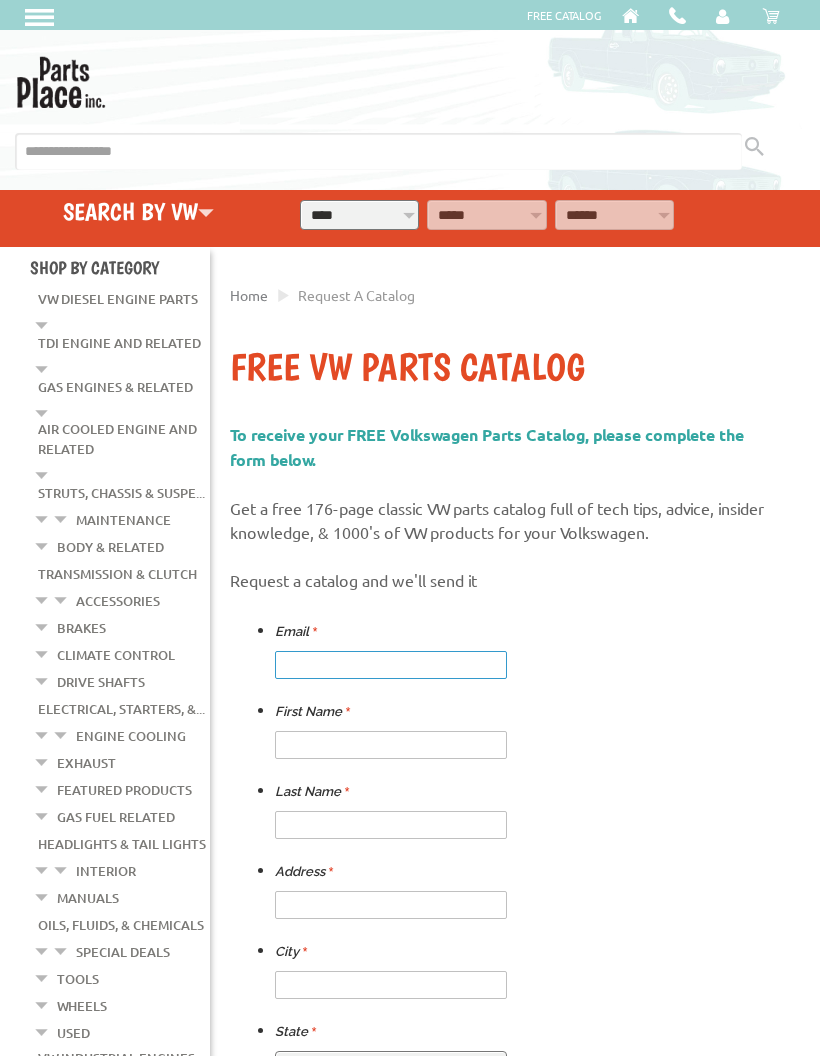 click at bounding box center (391, 665) 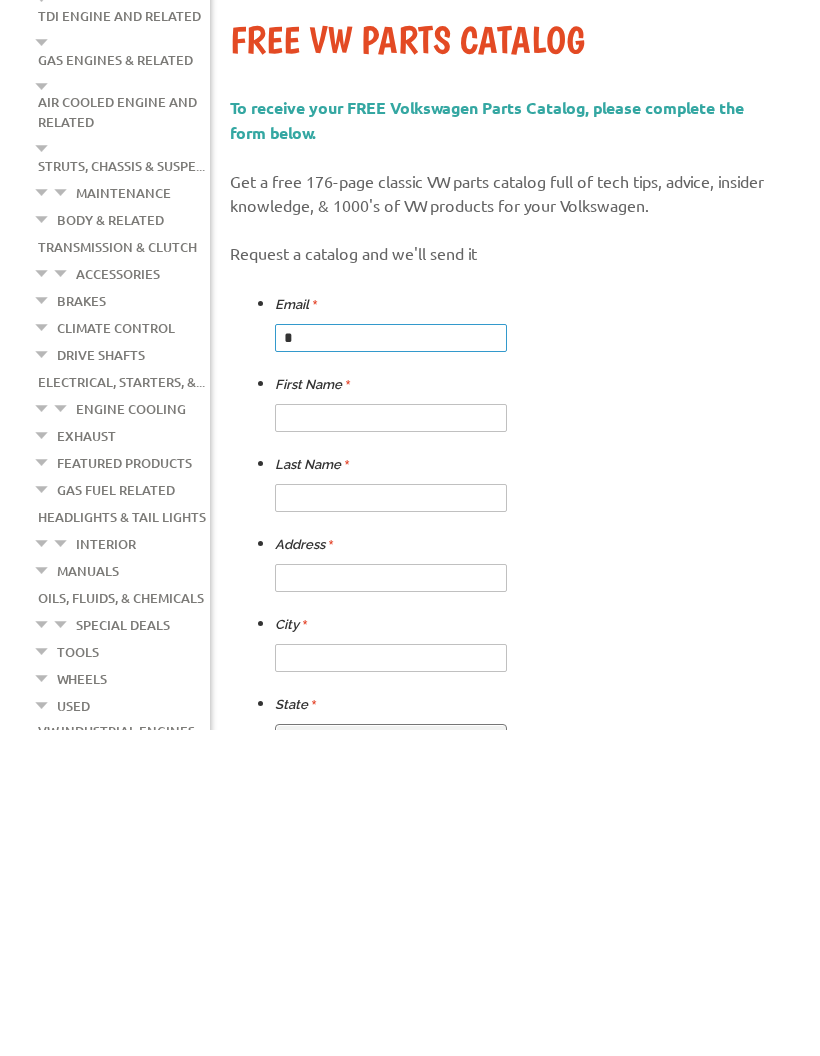 type on "**********" 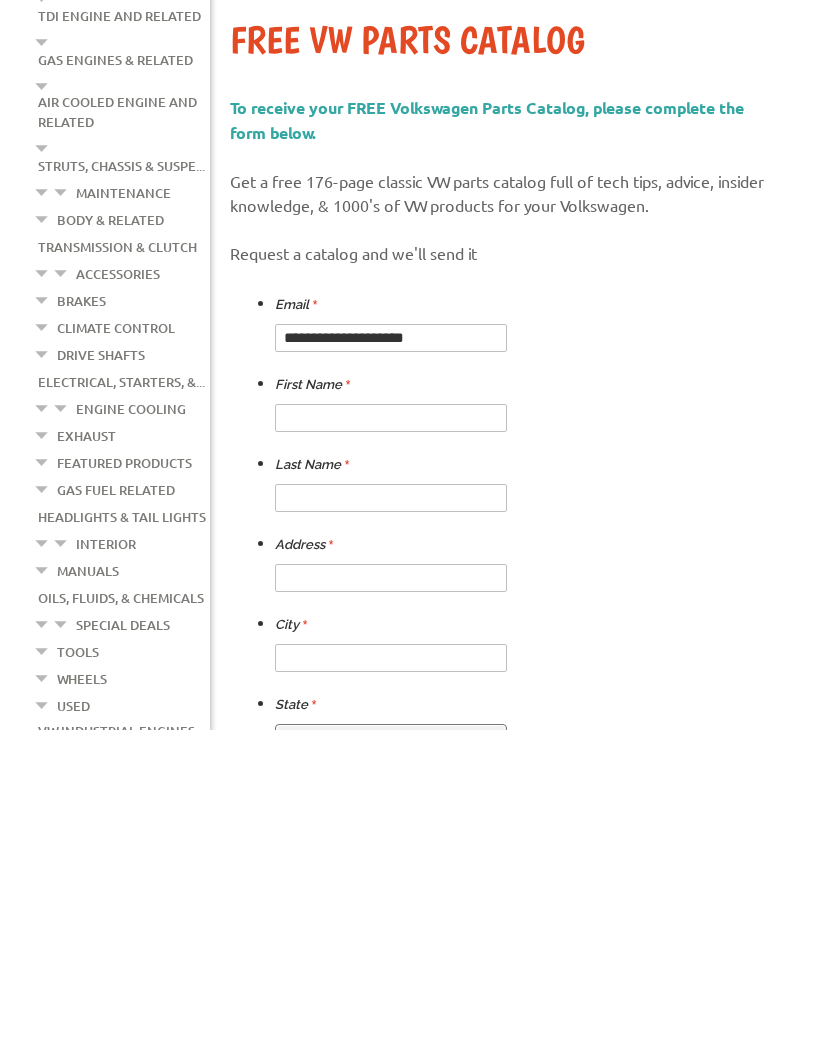 scroll, scrollTop: 327, scrollLeft: 0, axis: vertical 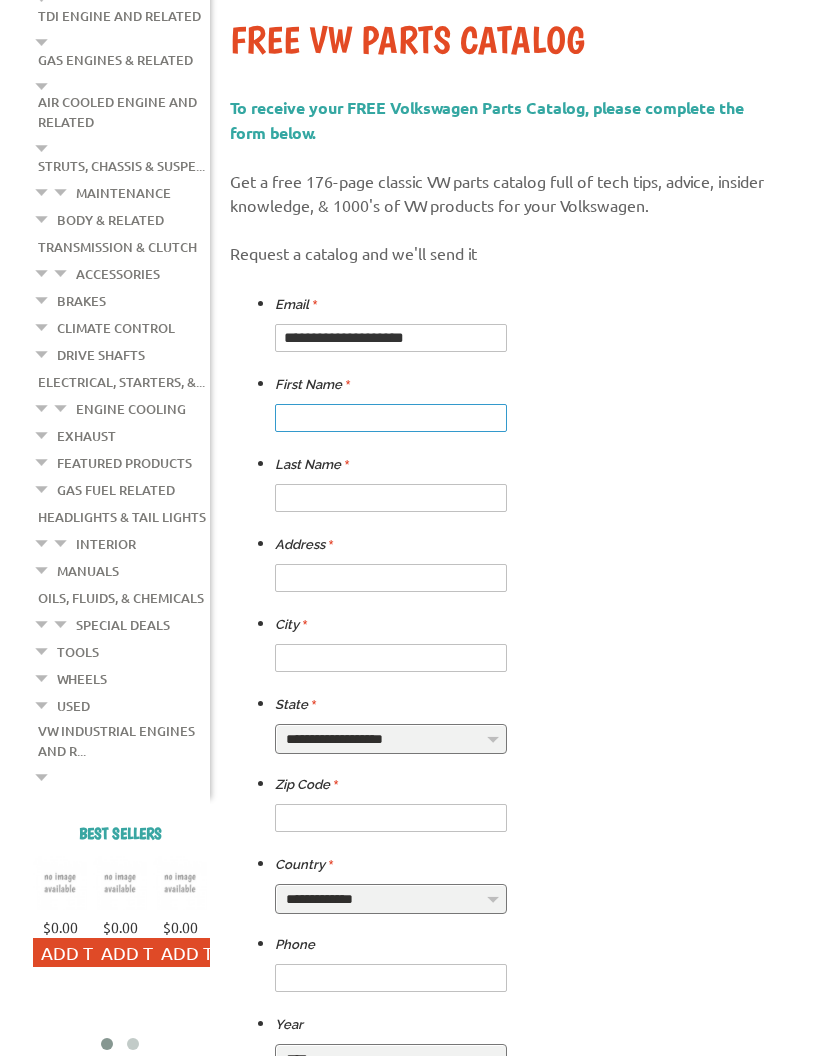 click at bounding box center (391, 418) 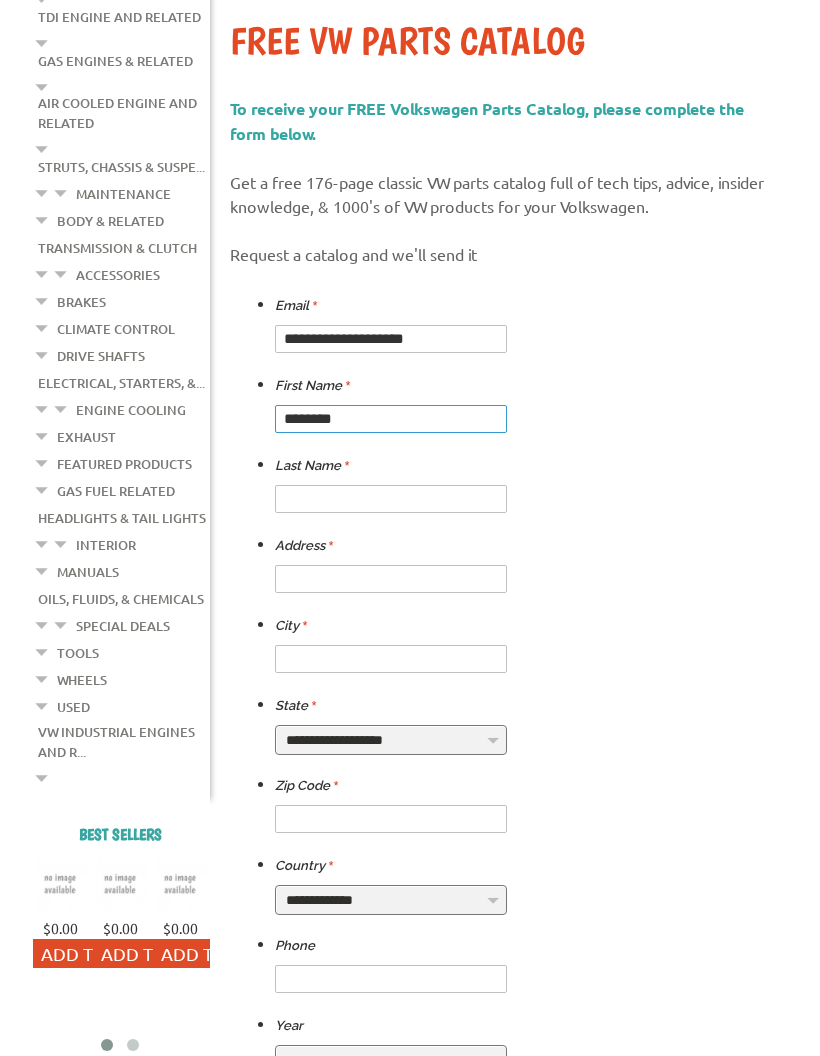 type on "*******" 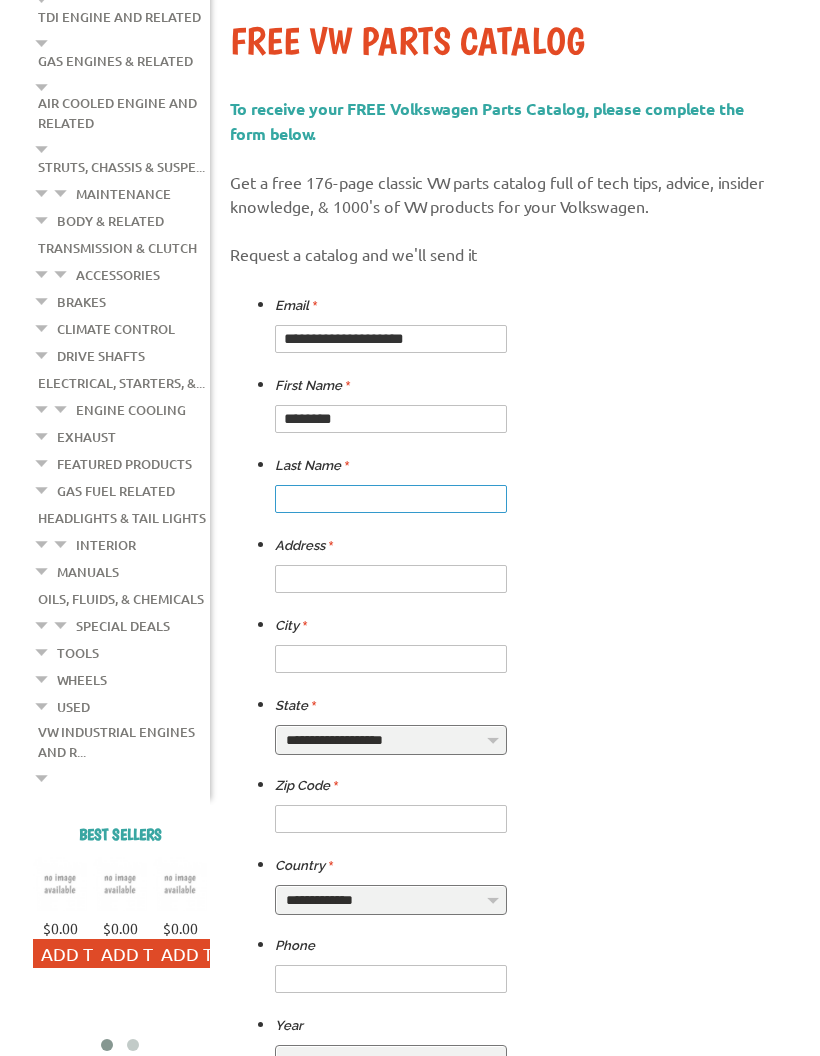 click at bounding box center [391, 499] 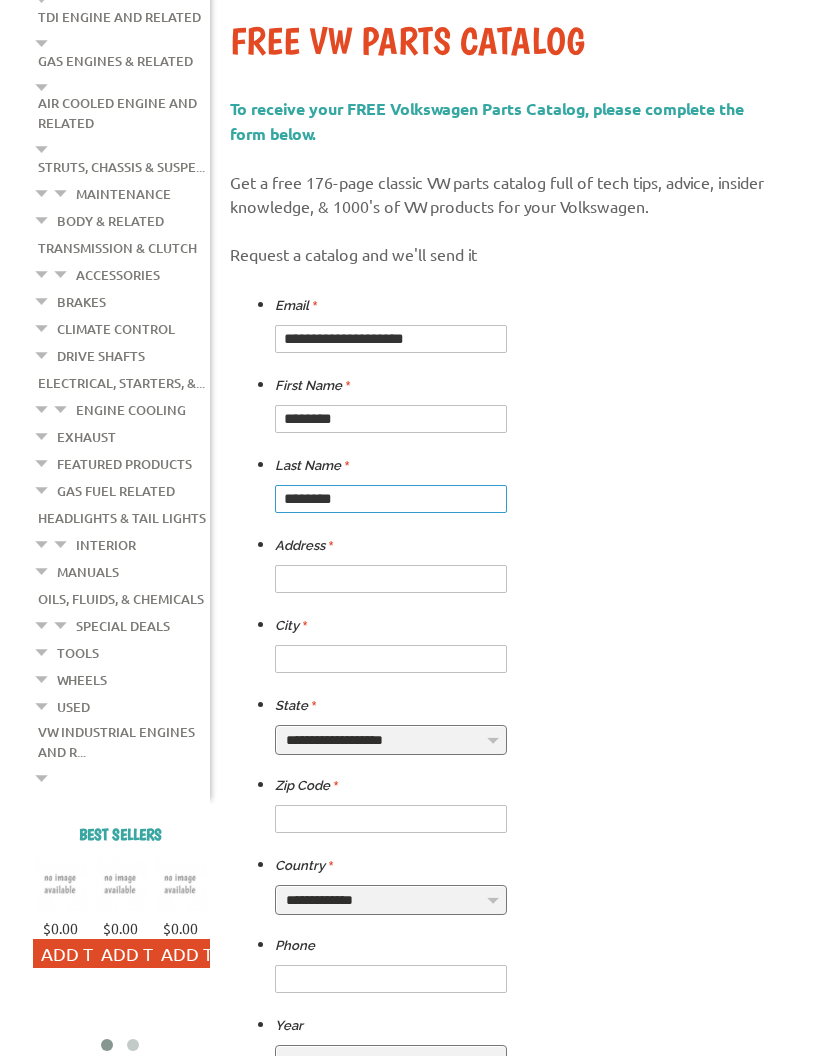 type on "*******" 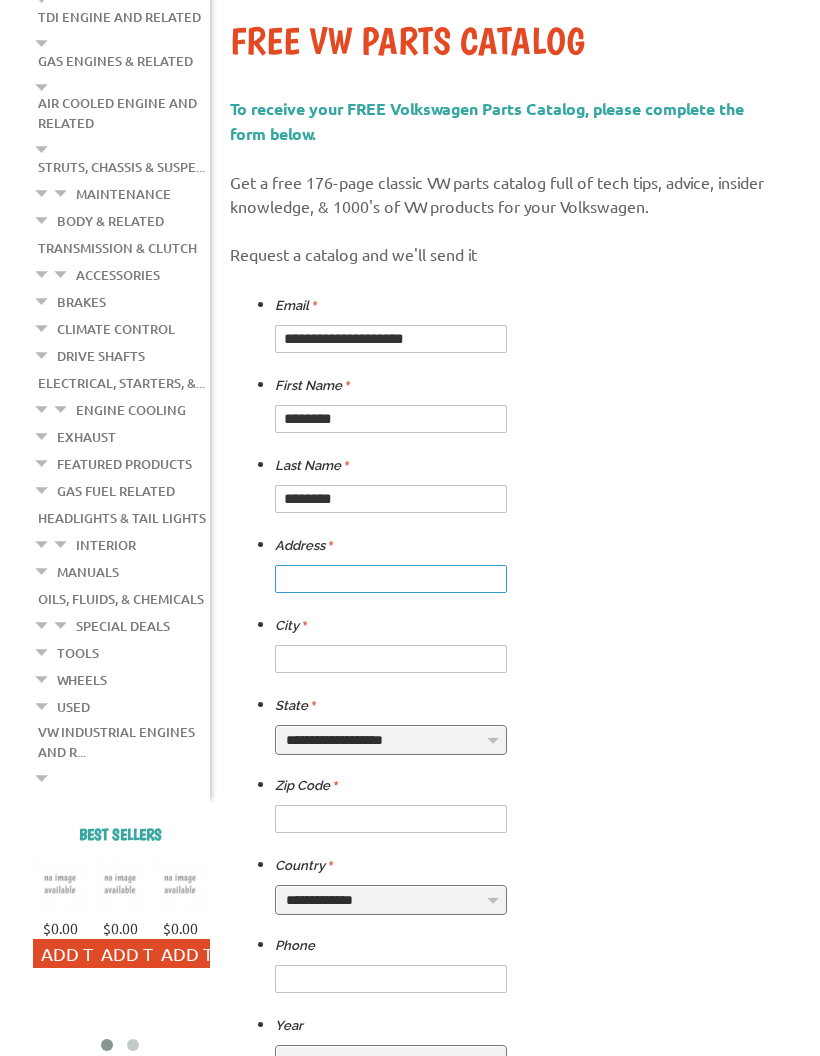 click at bounding box center (391, 579) 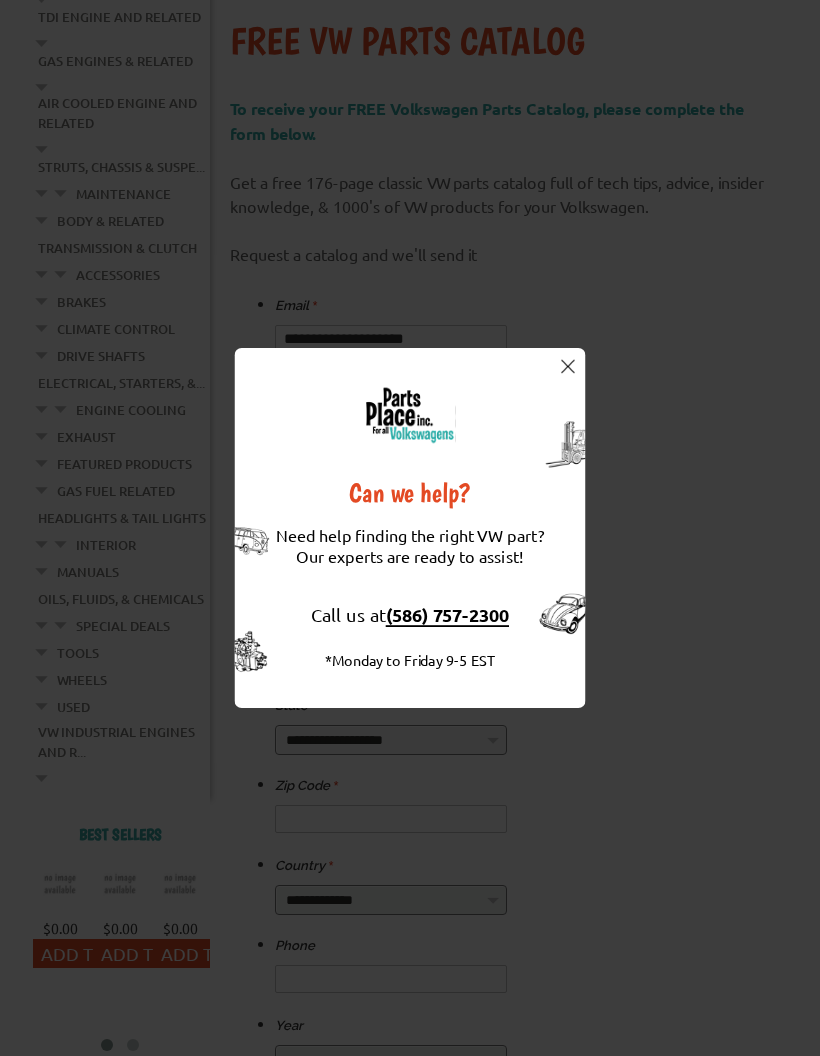 click at bounding box center [568, 366] 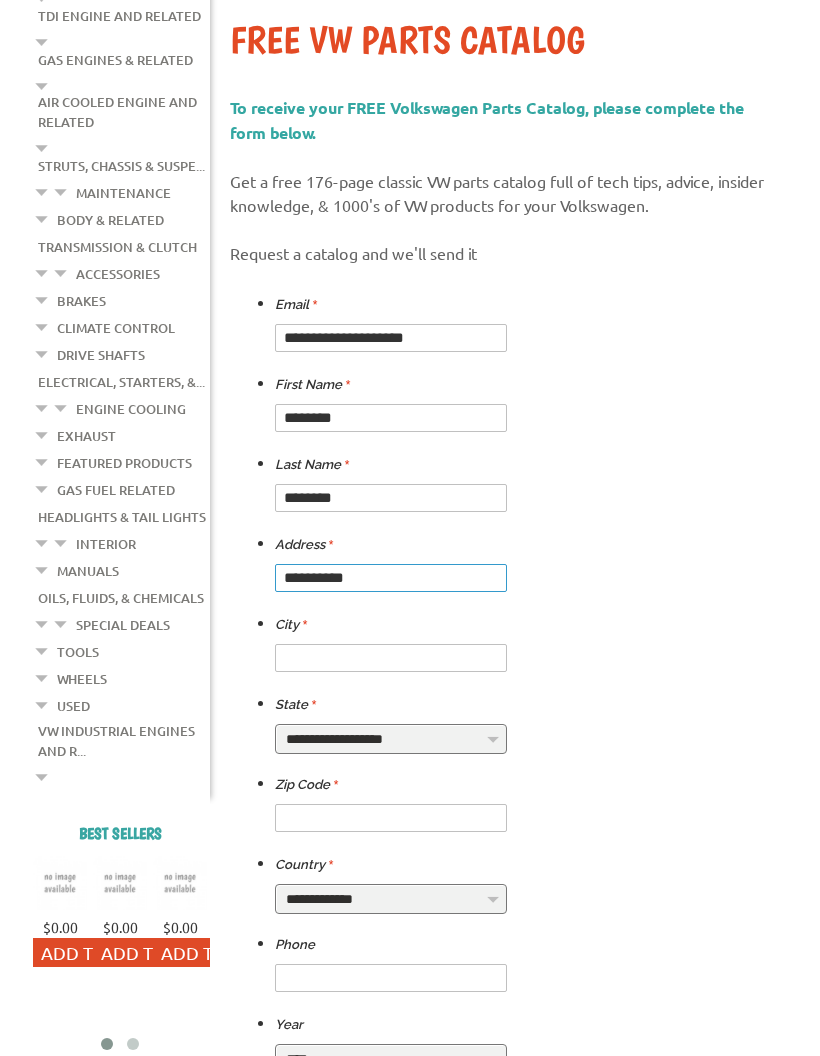 click on "*********" at bounding box center [391, 579] 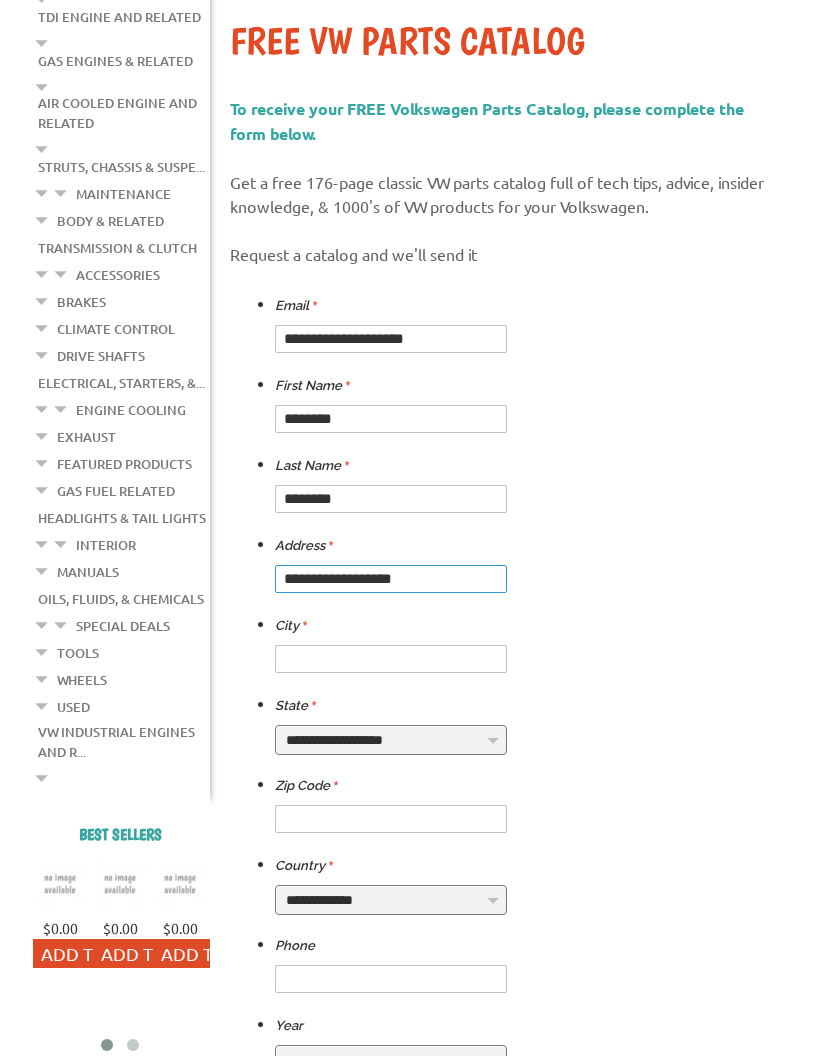 type on "**********" 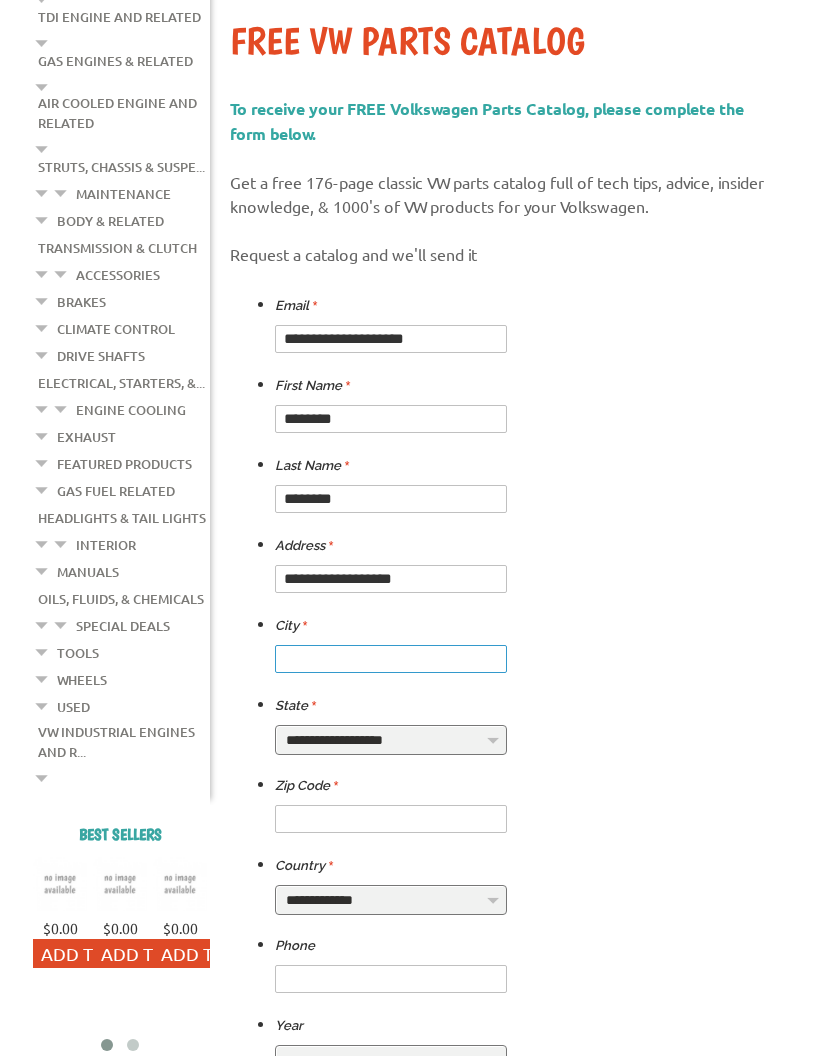click at bounding box center (391, 659) 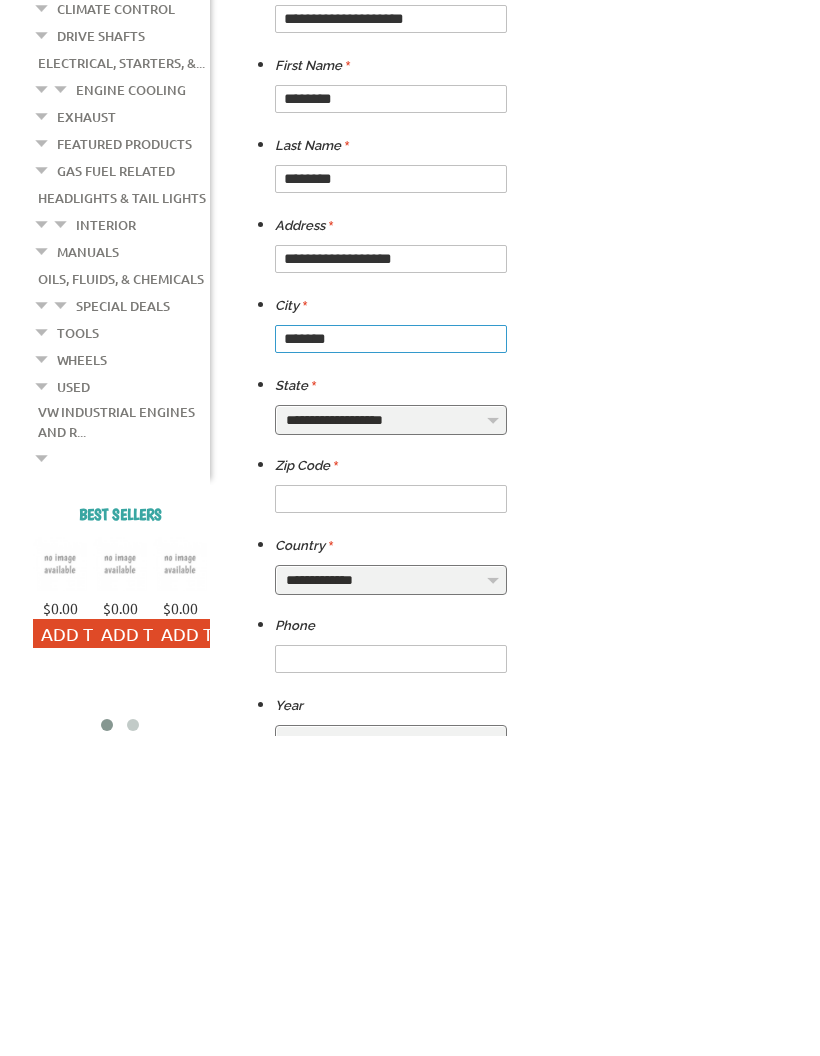 type on "******" 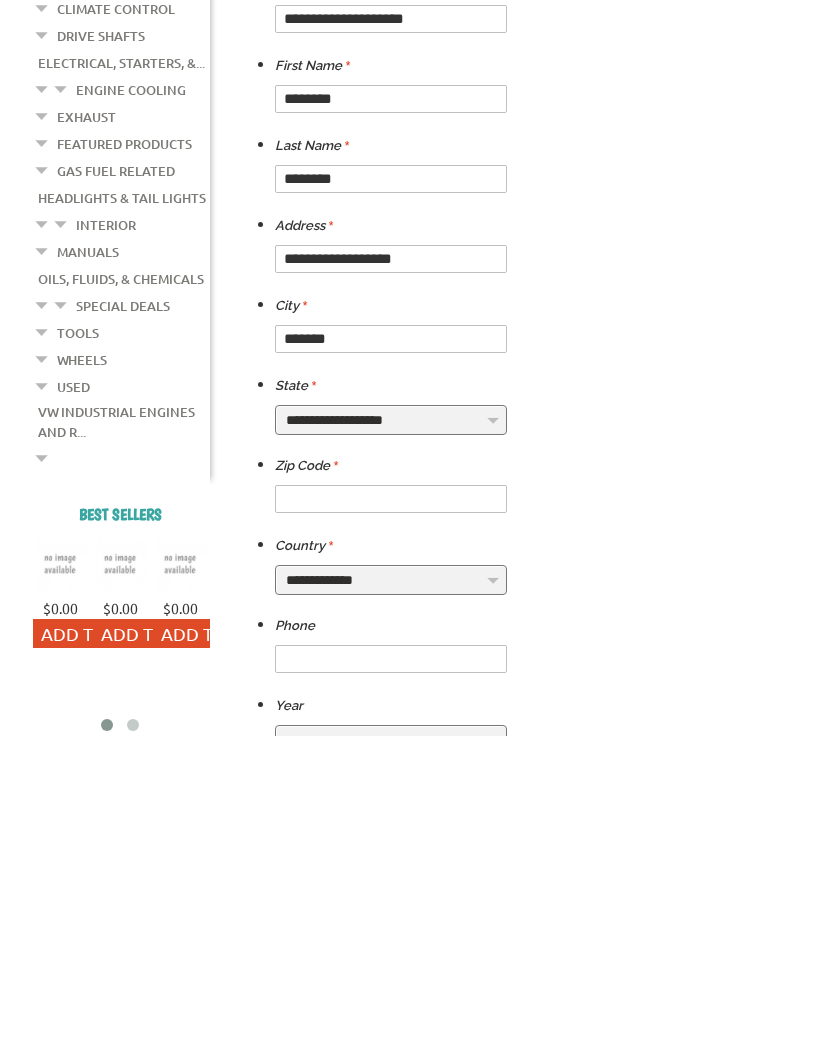 click on "**********" at bounding box center [391, 740] 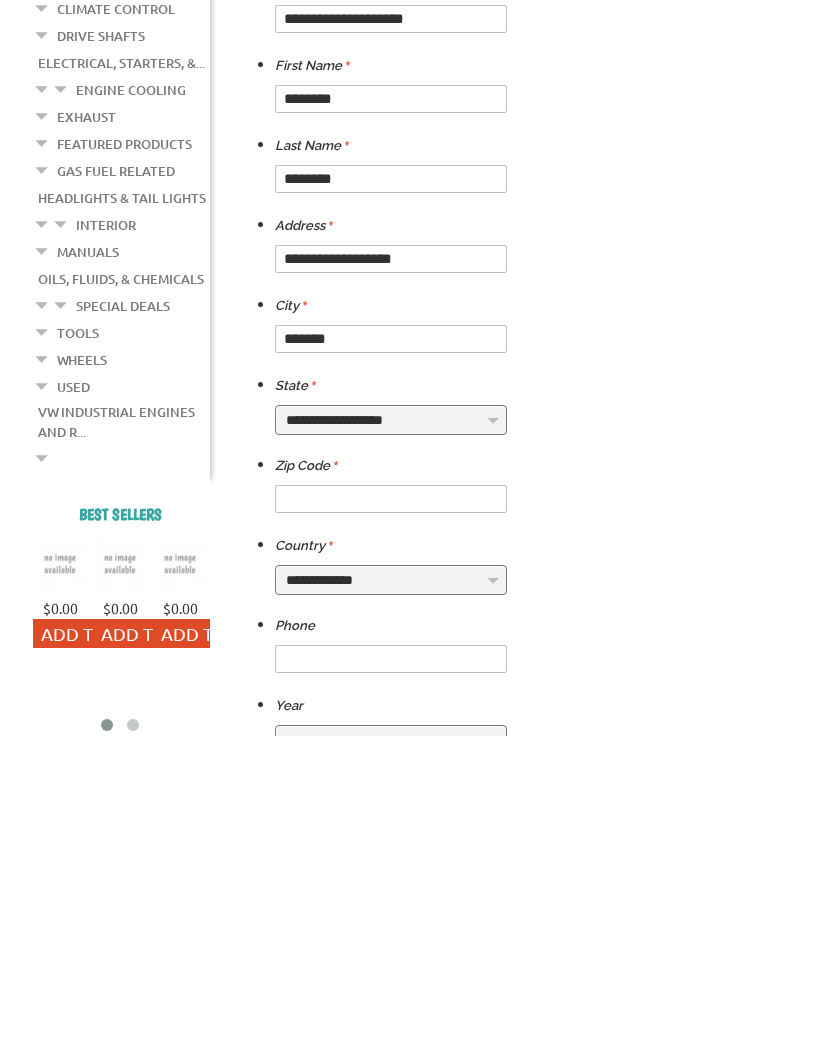 scroll, scrollTop: 647, scrollLeft: 0, axis: vertical 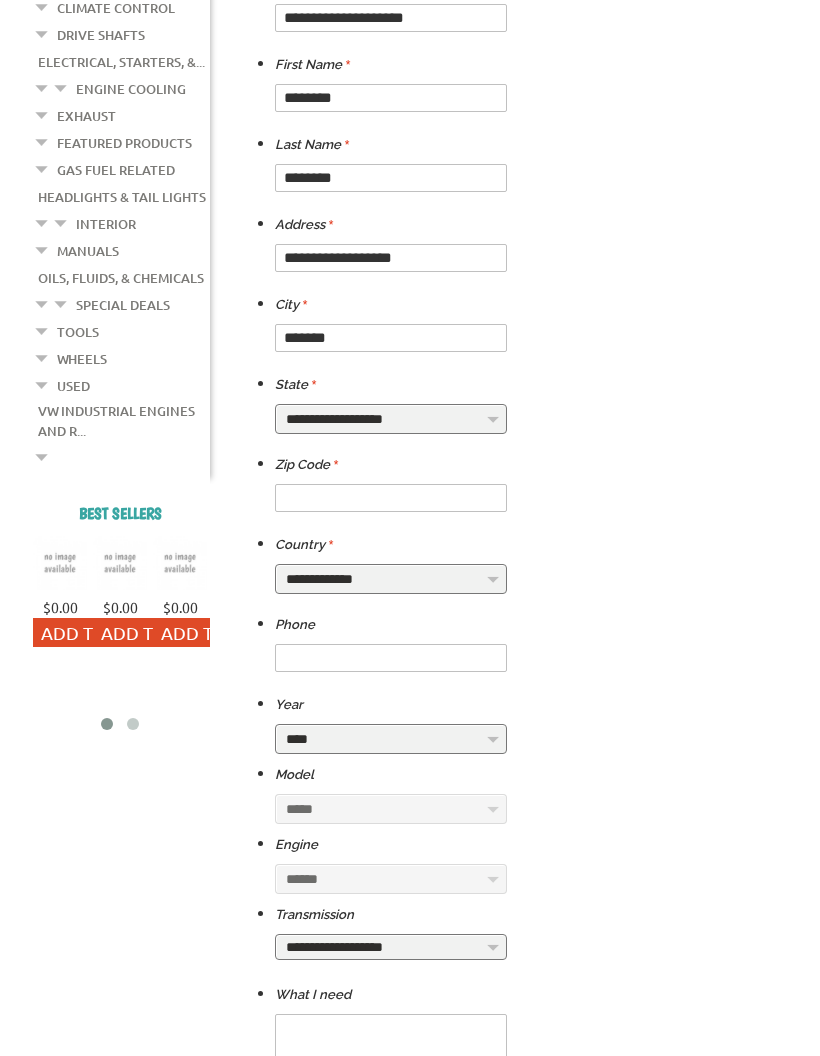 select on "**********" 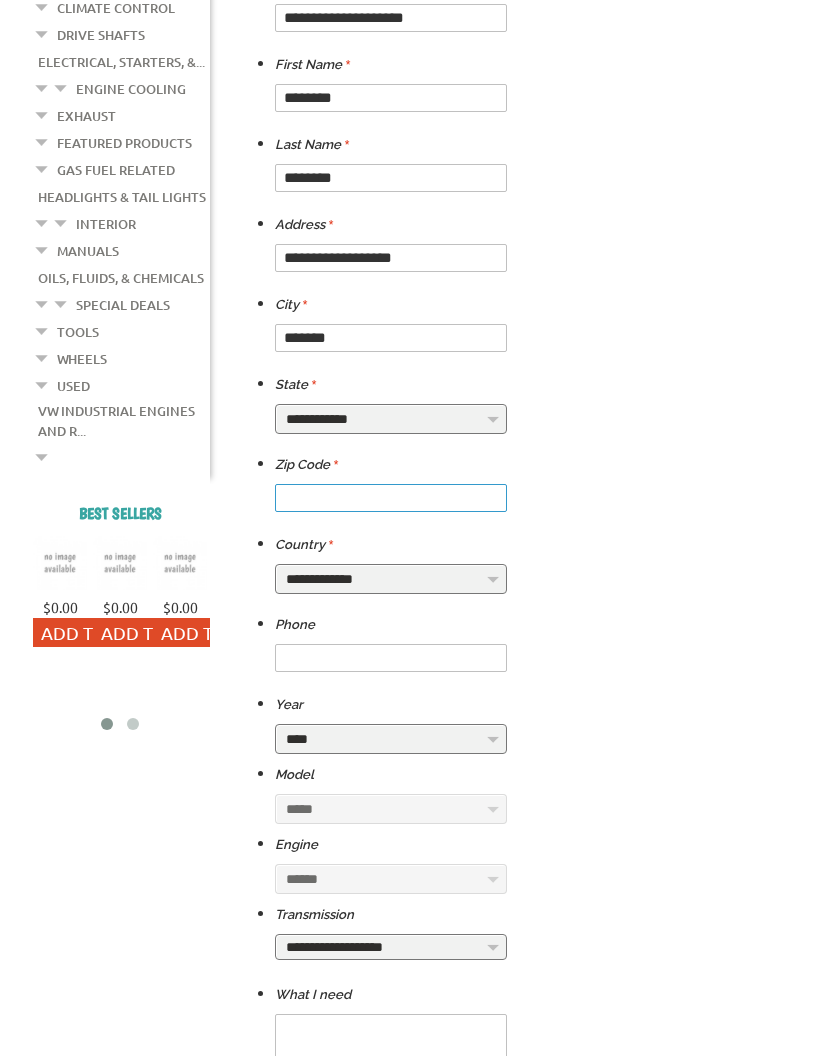 click at bounding box center (391, 498) 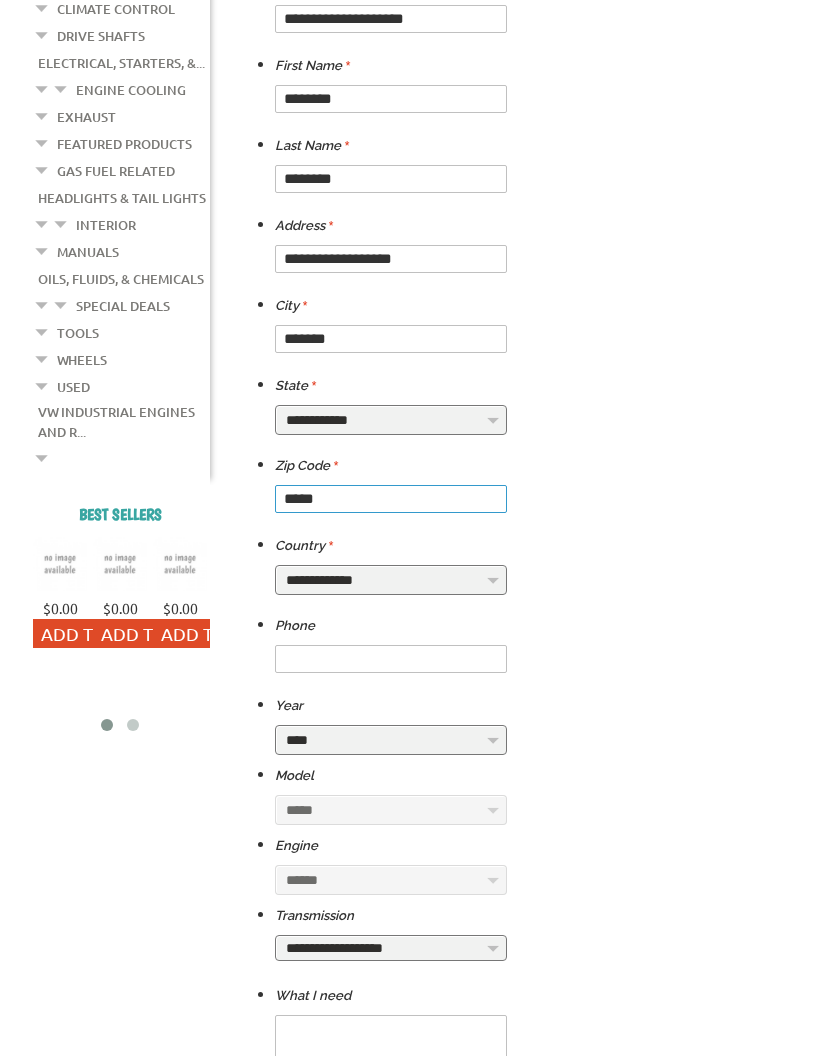type on "*****" 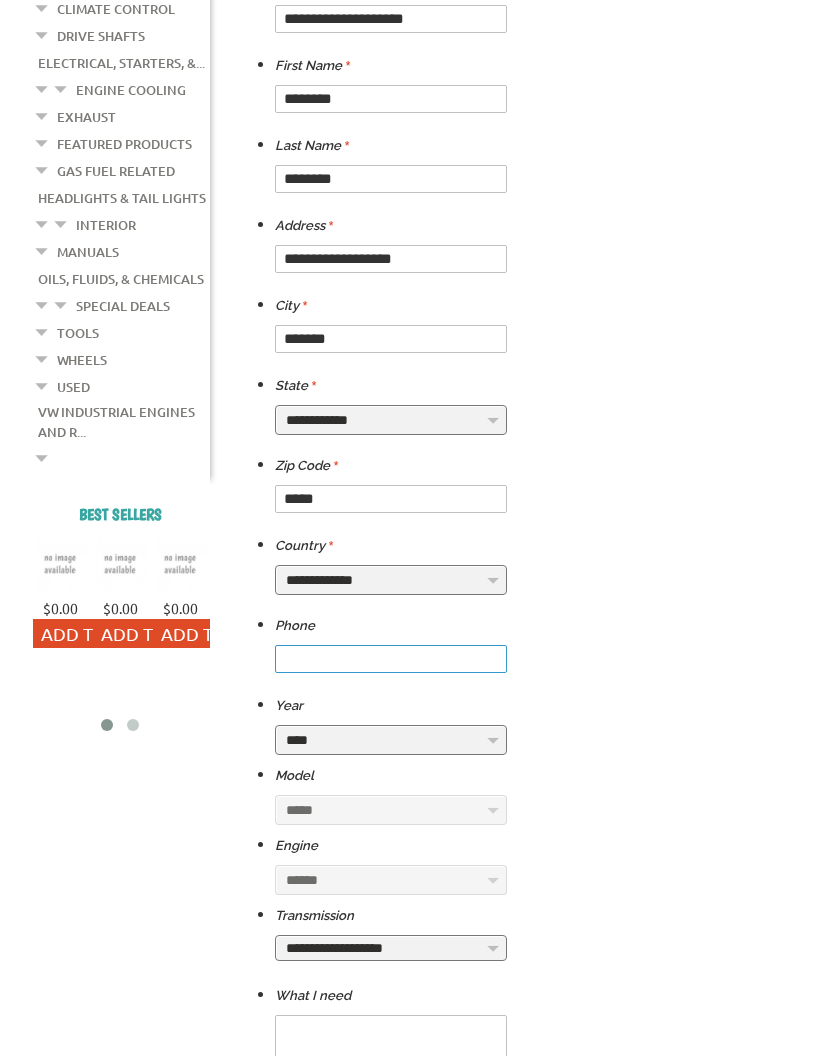 click at bounding box center (391, 659) 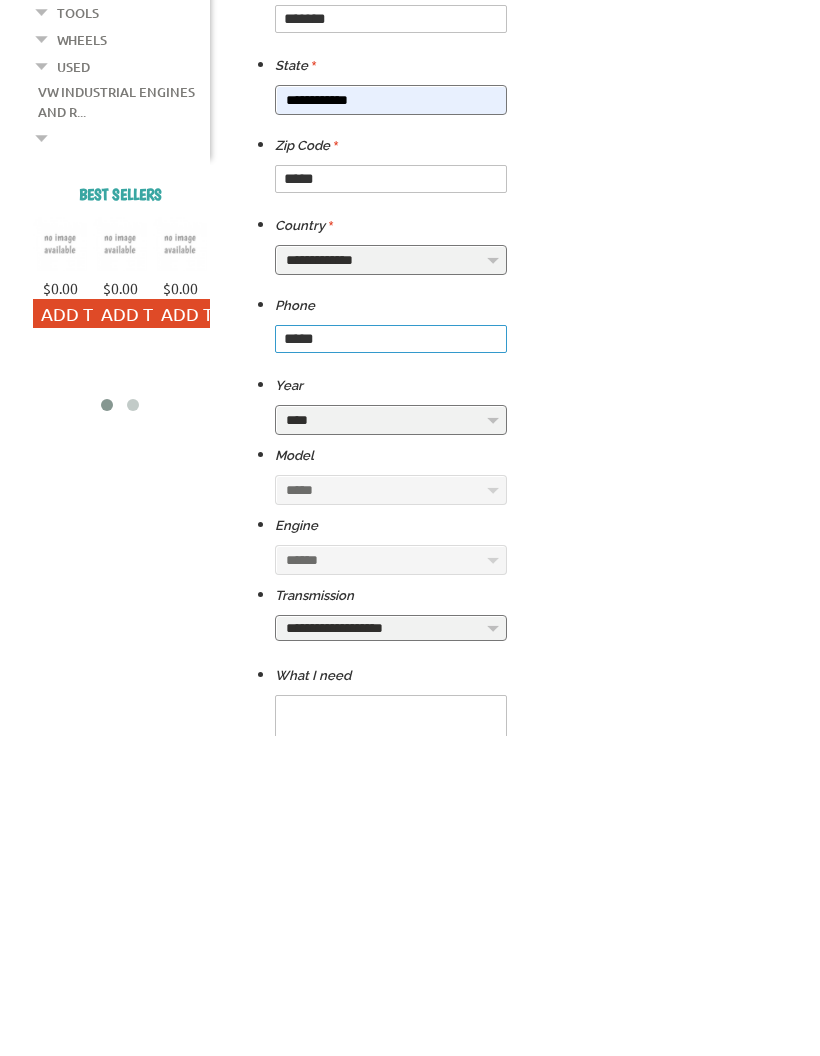 scroll, scrollTop: 967, scrollLeft: 0, axis: vertical 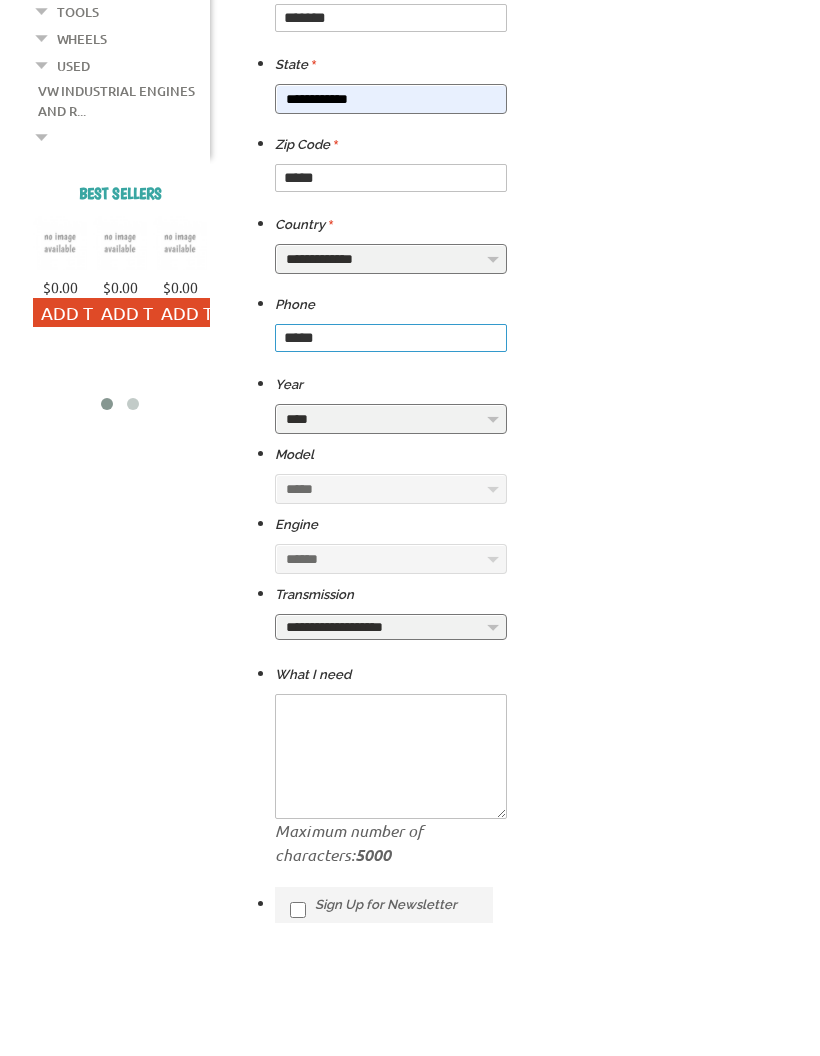 type on "**********" 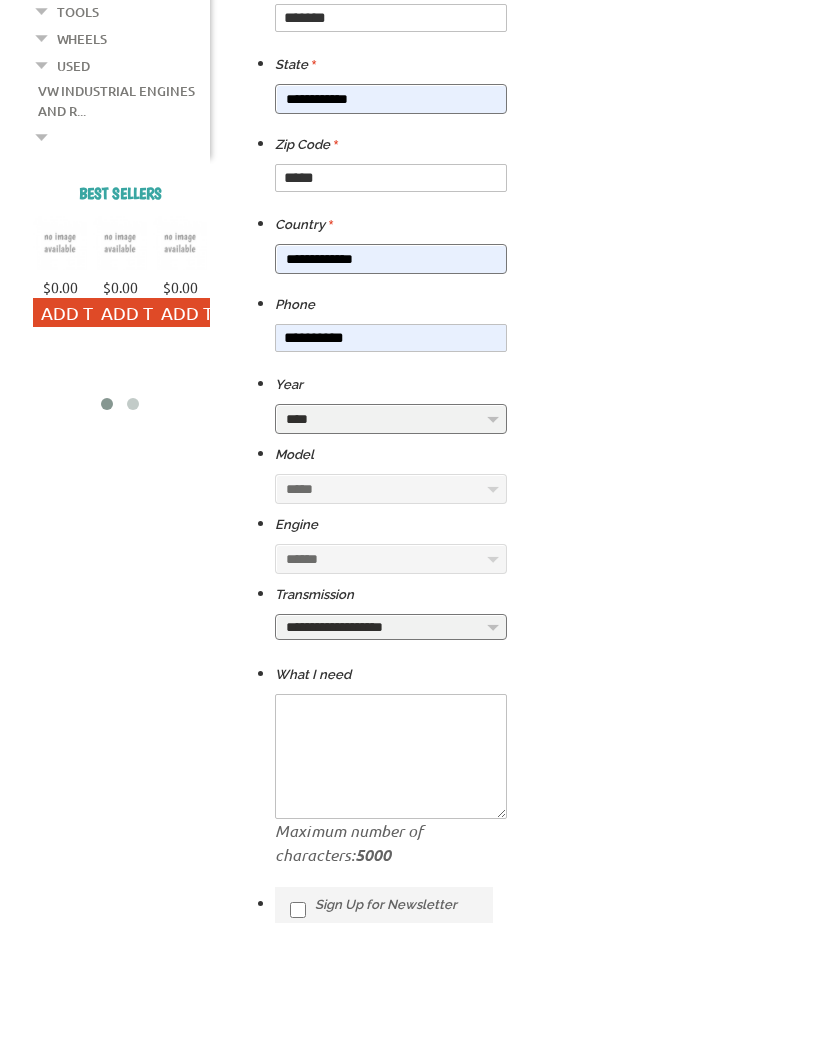 click on "**********" at bounding box center [391, 419] 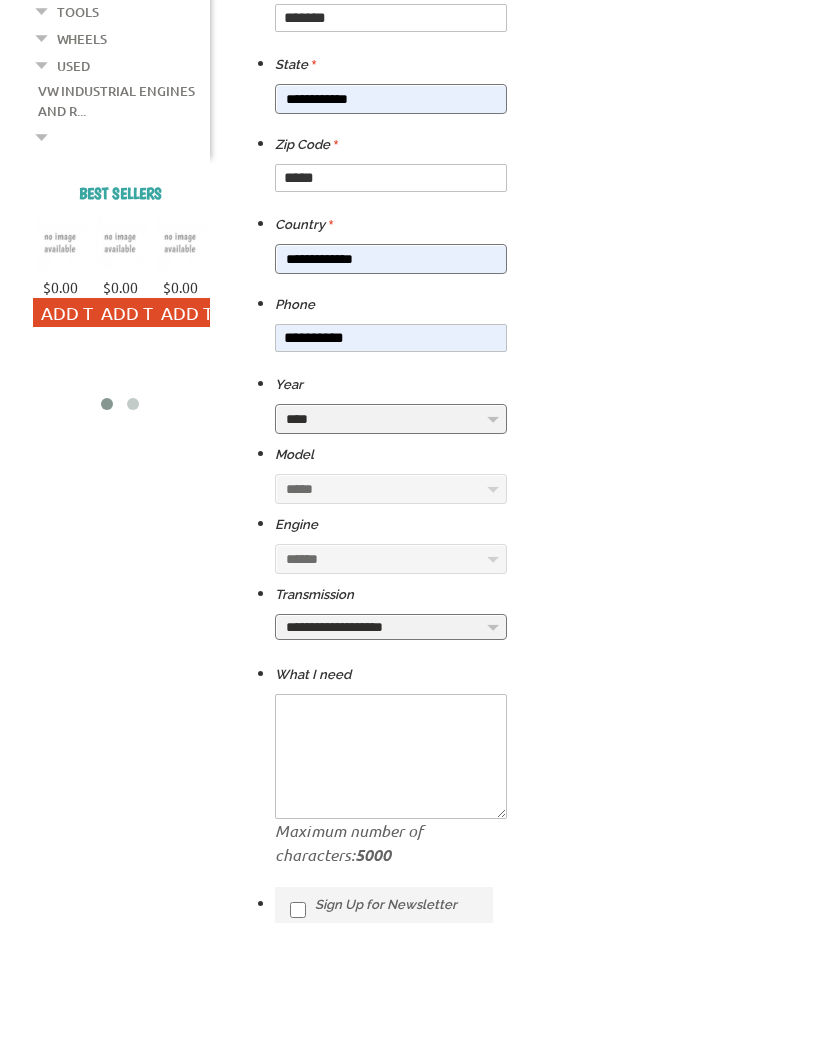 select on "*********" 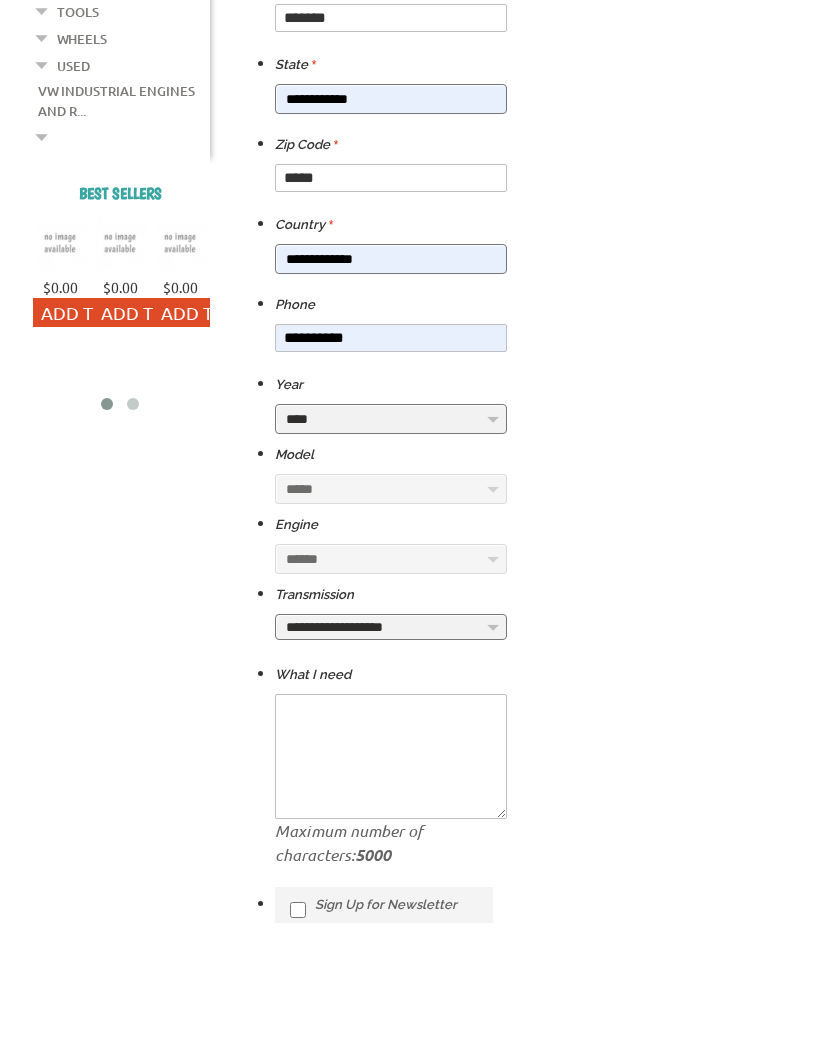 select on "*********" 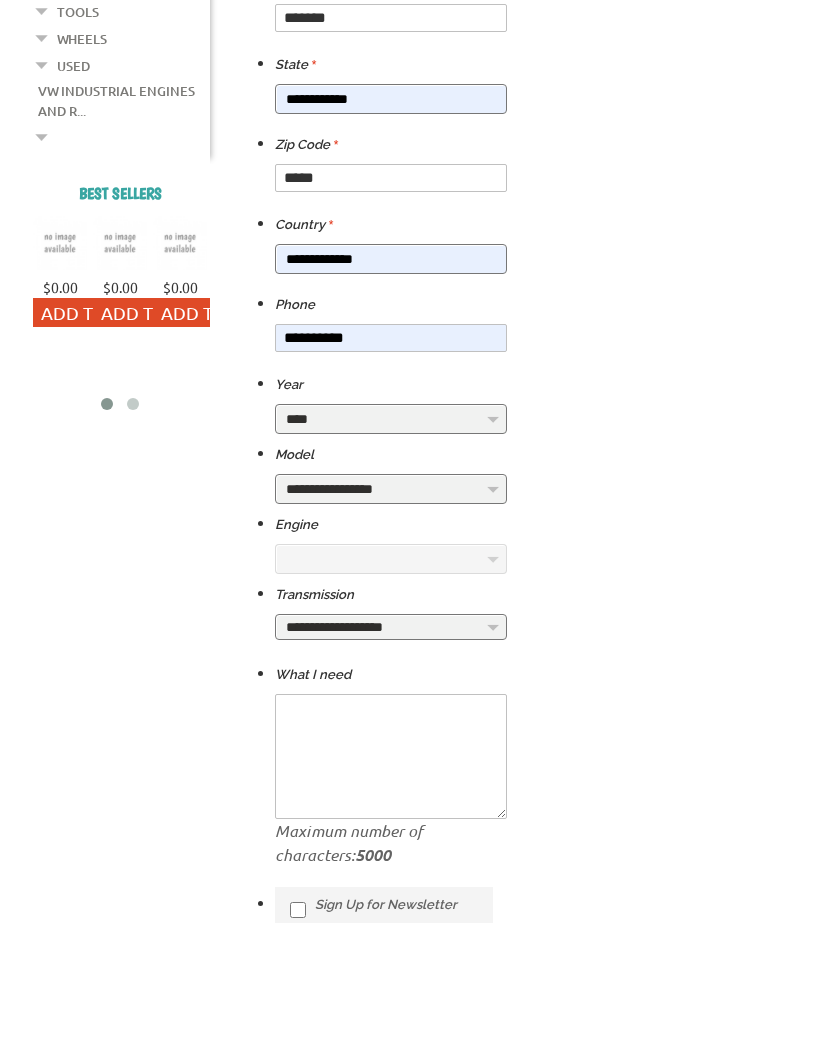 click on "**********" at bounding box center [391, 489] 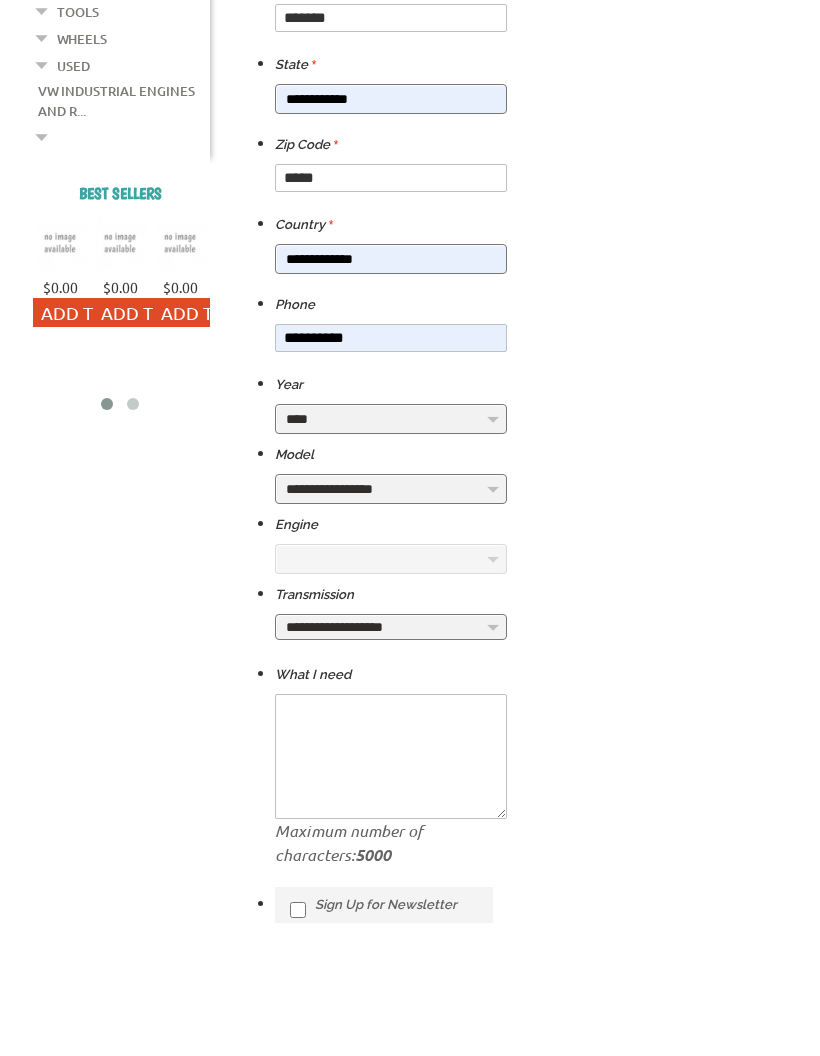 select on "*********" 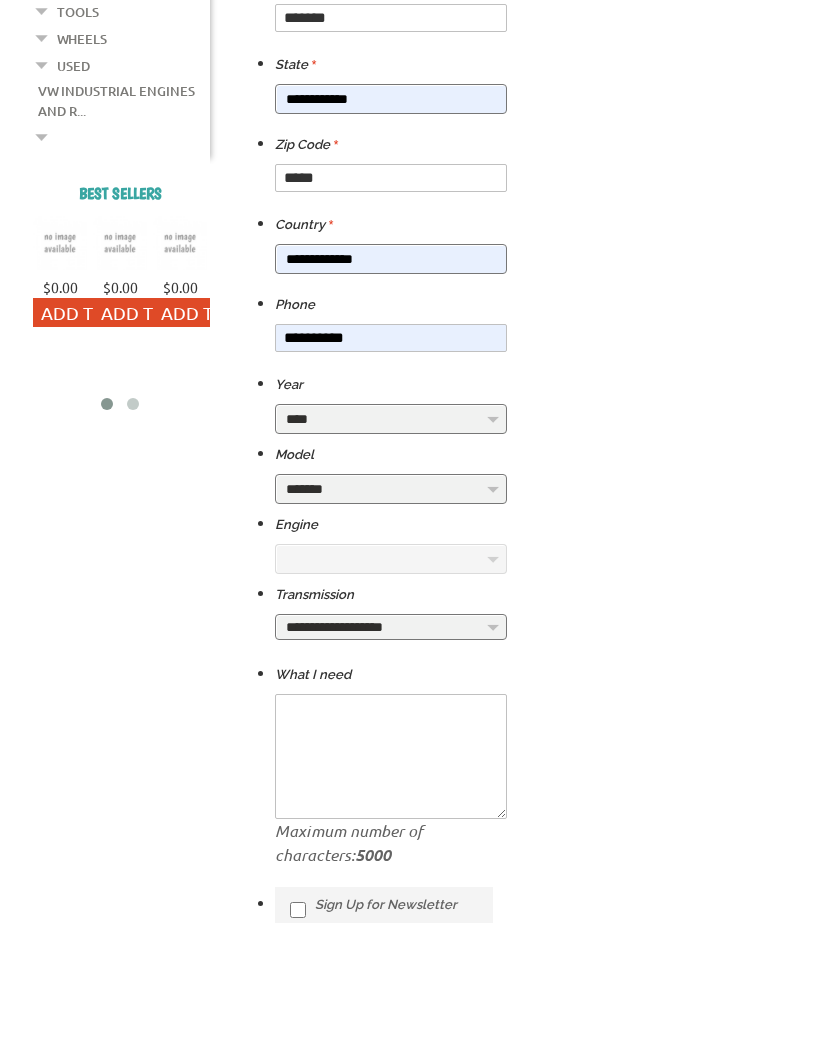 select on "*********" 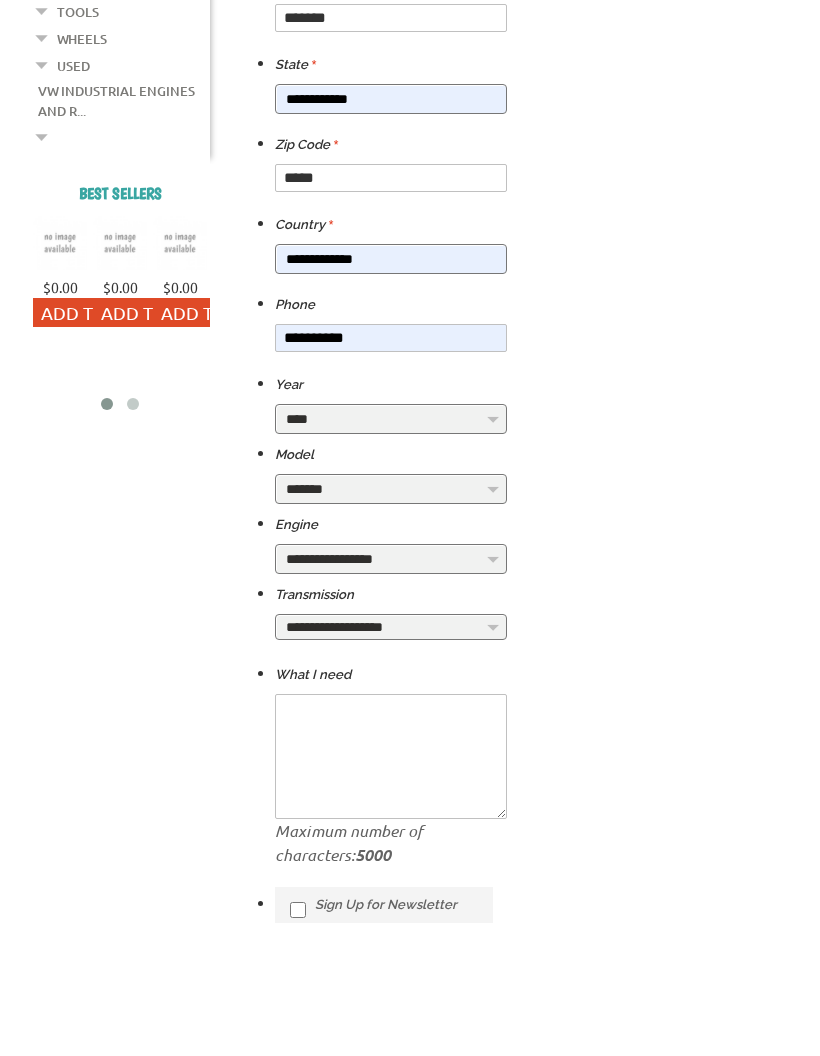 click on "**********" at bounding box center [391, 489] 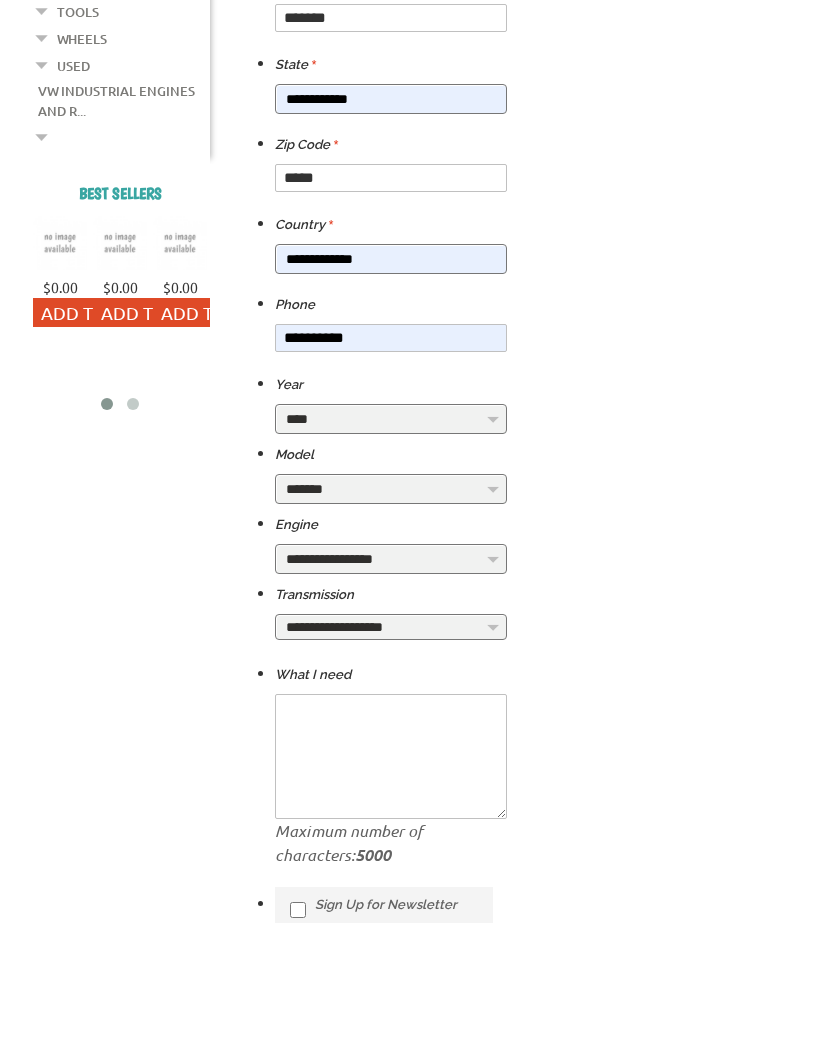 click on "**********" at bounding box center (391, 559) 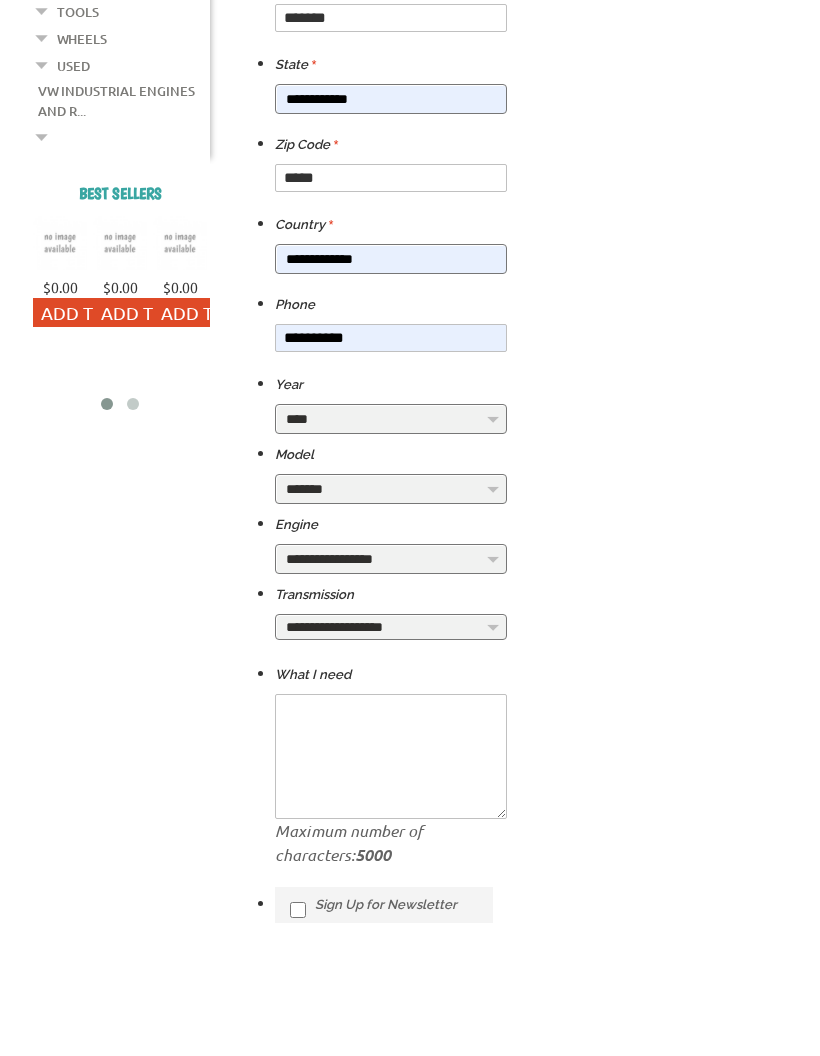 select on "*********" 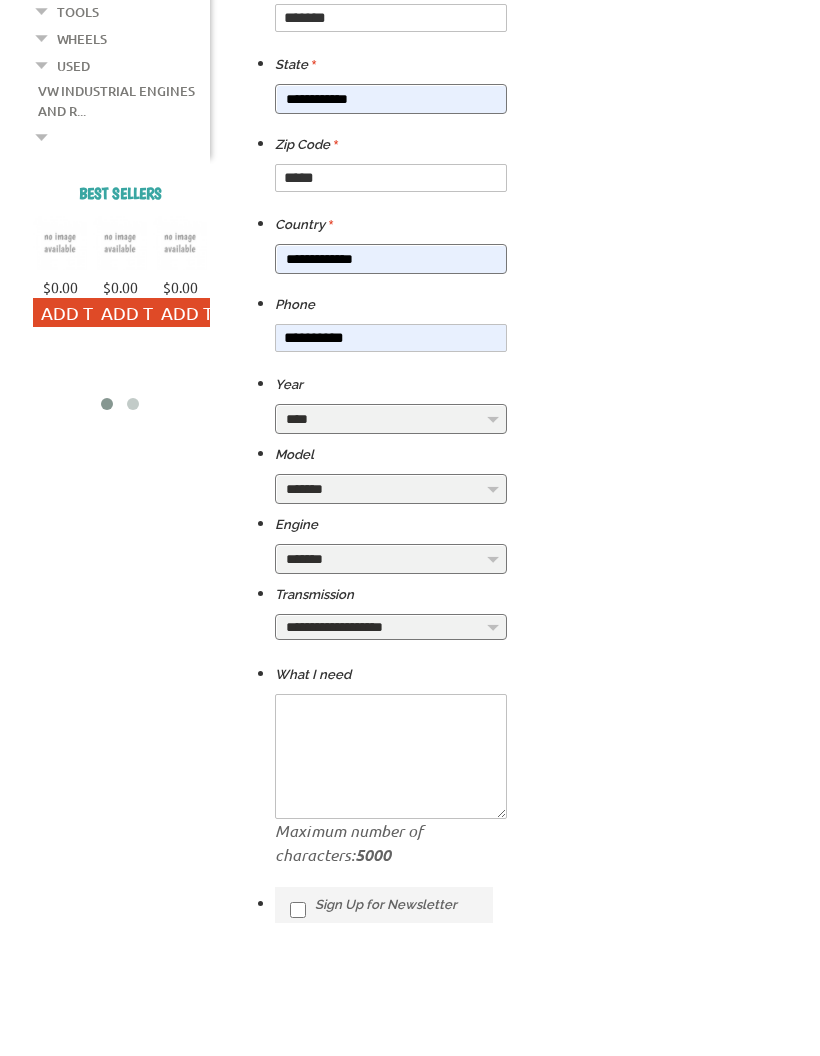 select on "*********" 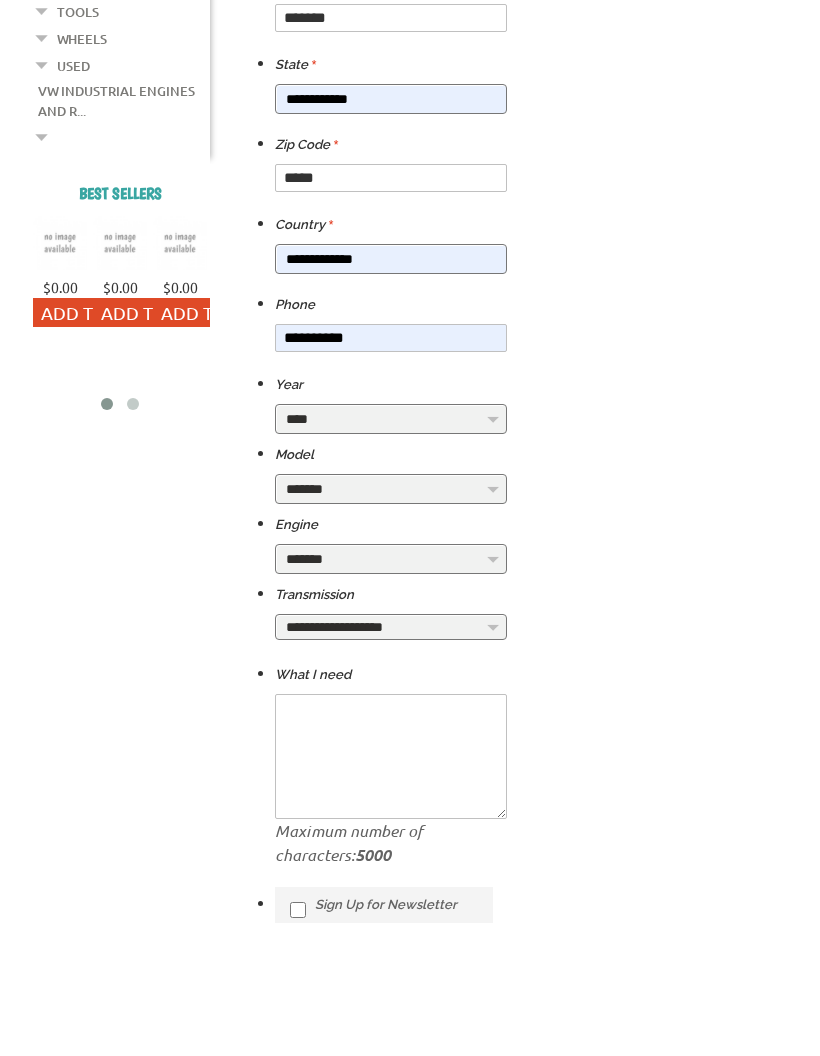 select on "****" 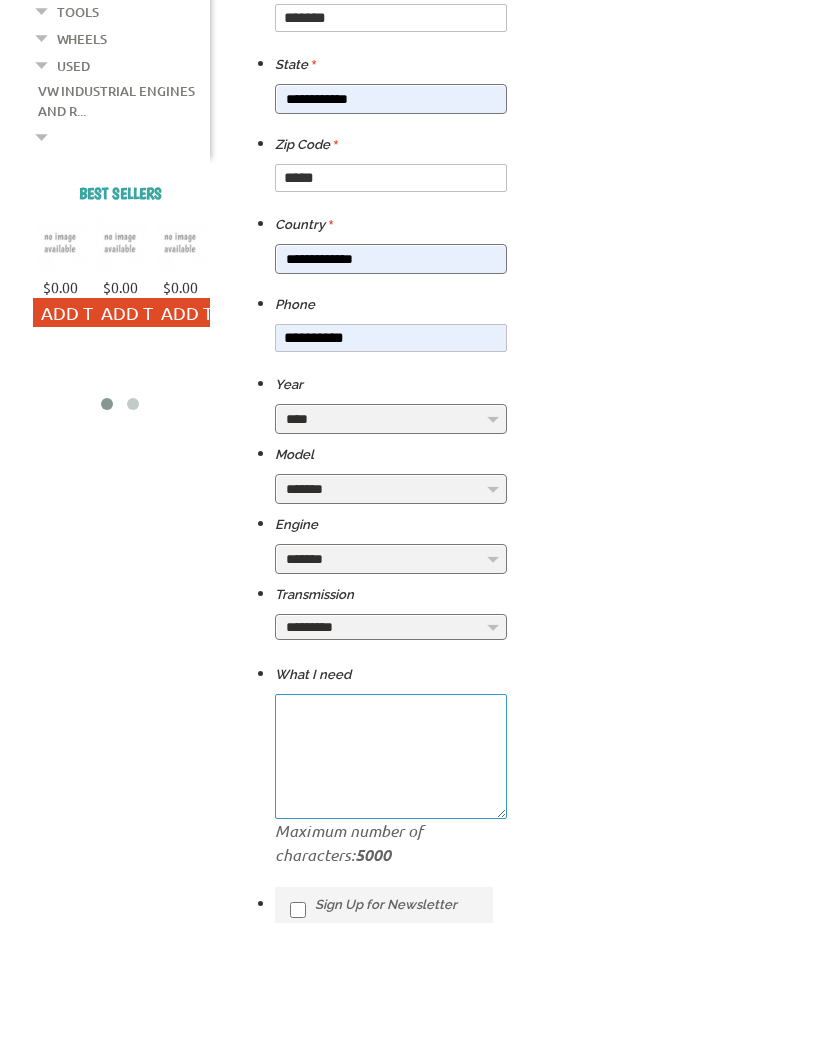 click at bounding box center (391, 756) 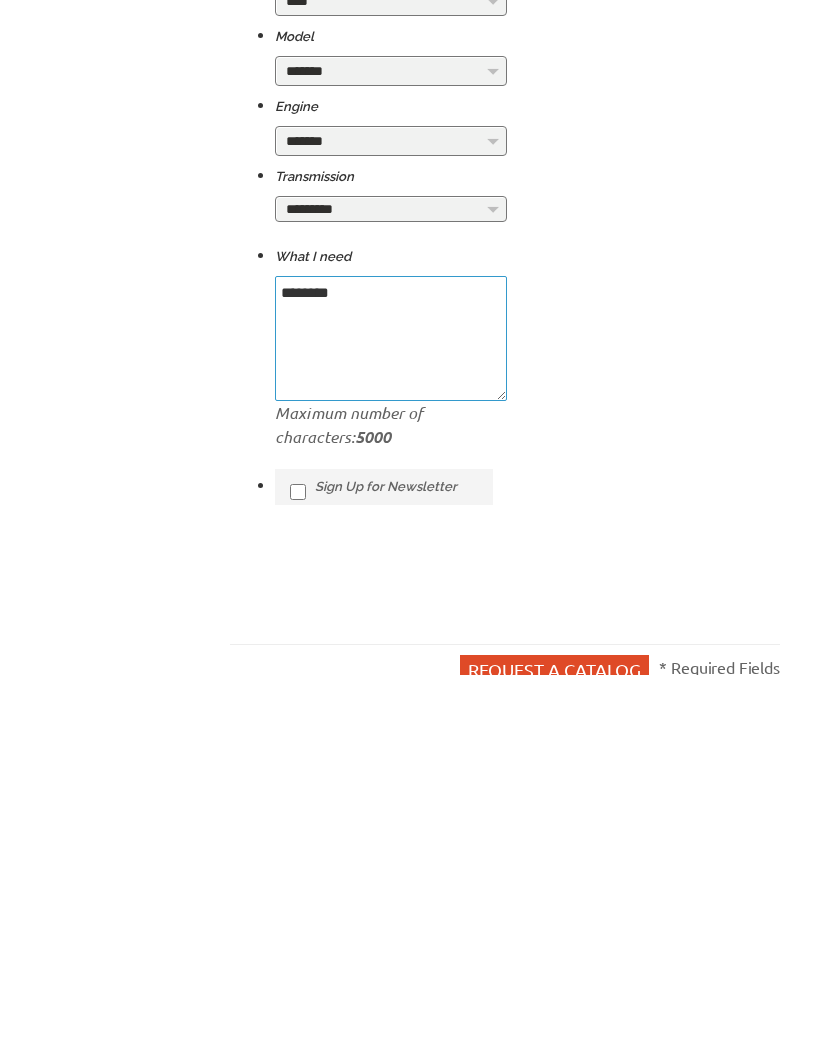 type on "*******" 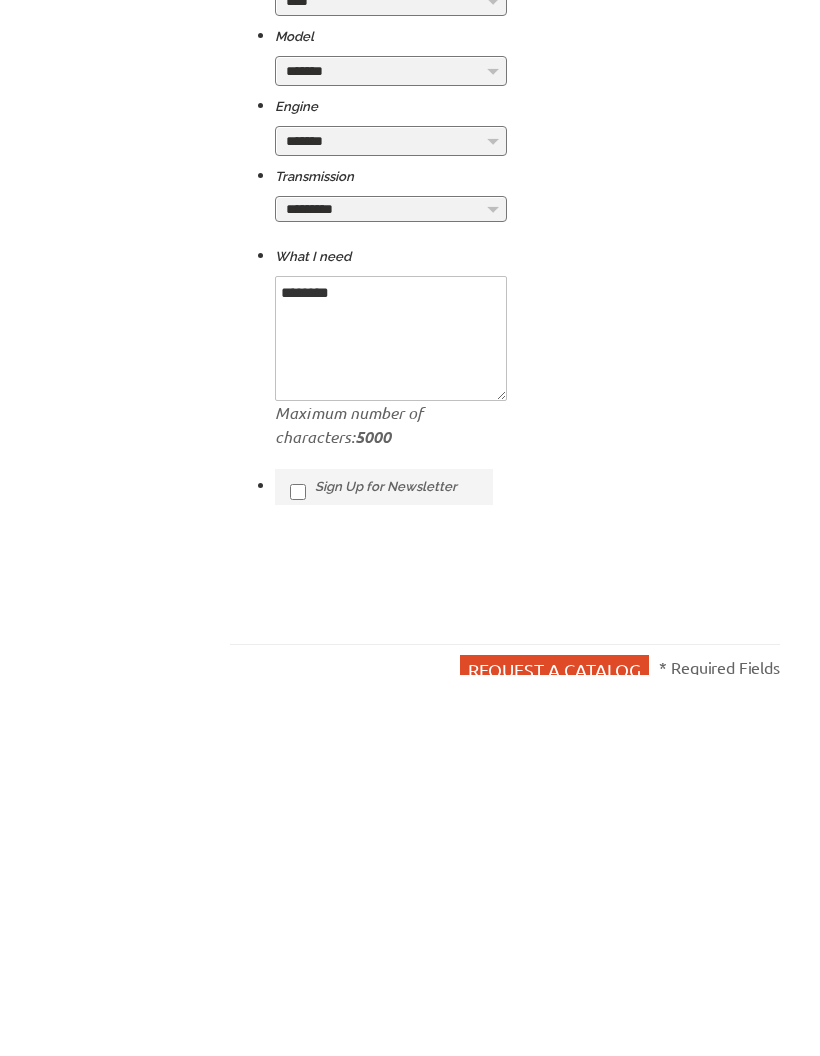 scroll, scrollTop: 1385, scrollLeft: 0, axis: vertical 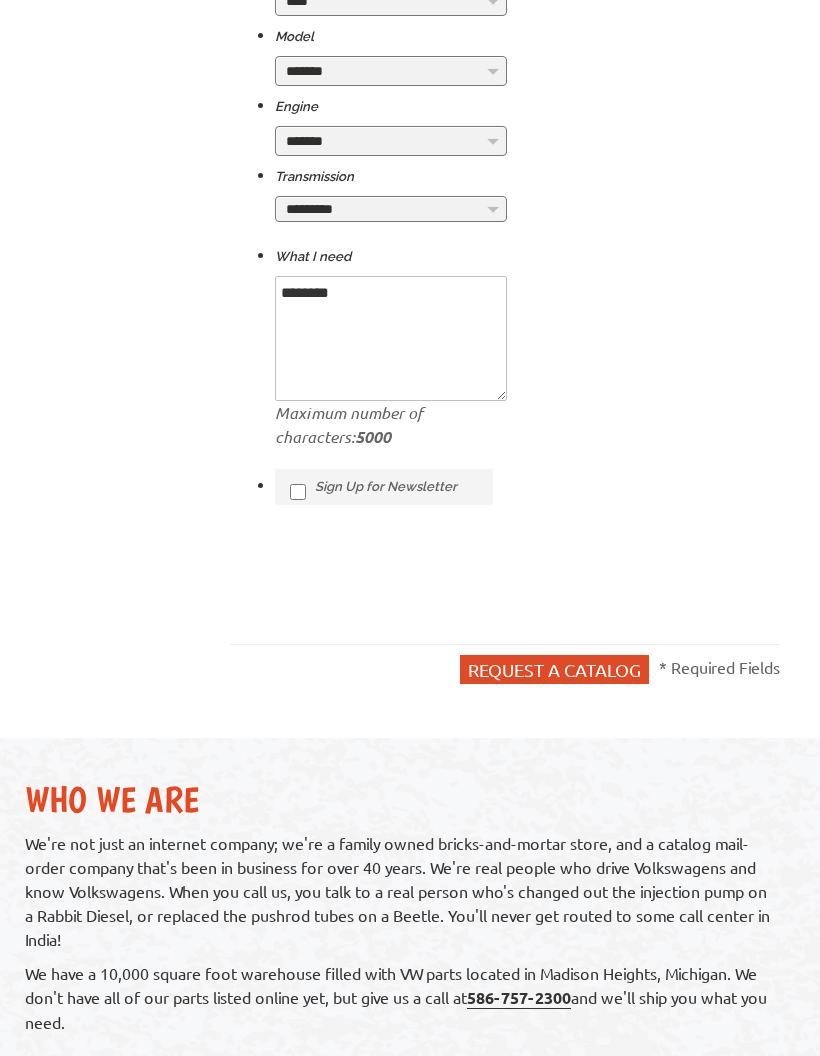 click on "Request a catalog" at bounding box center [554, 669] 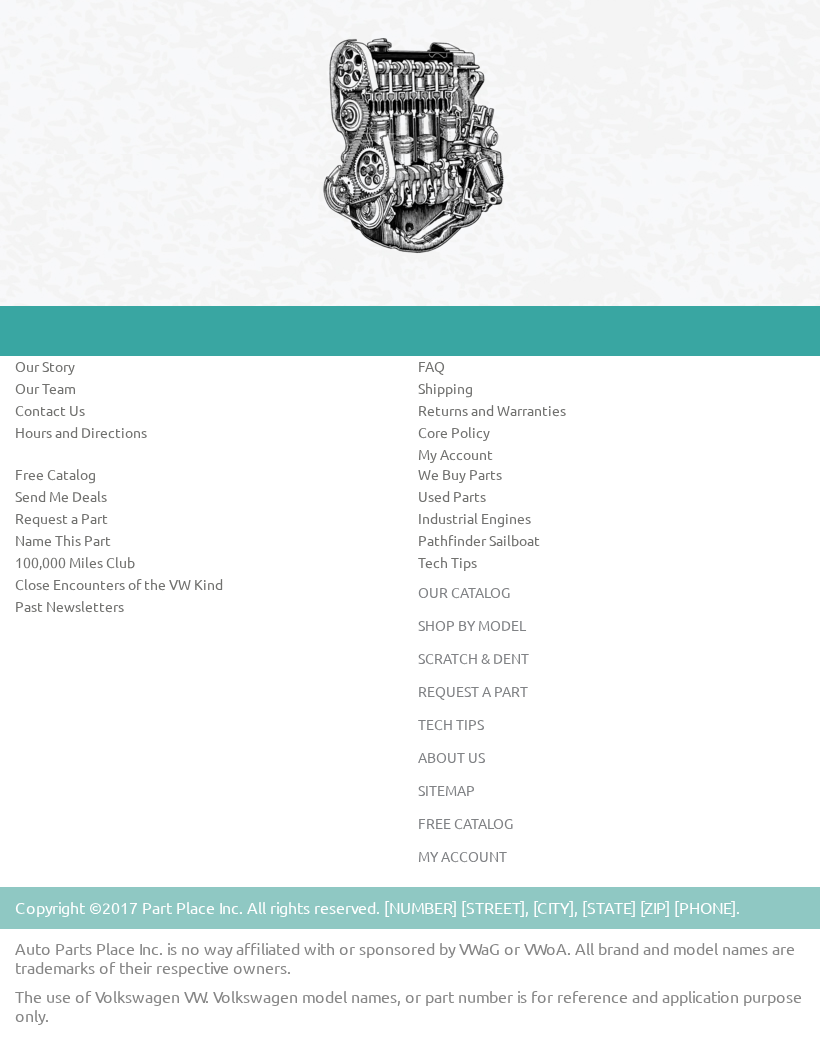 scroll, scrollTop: 2549, scrollLeft: 0, axis: vertical 